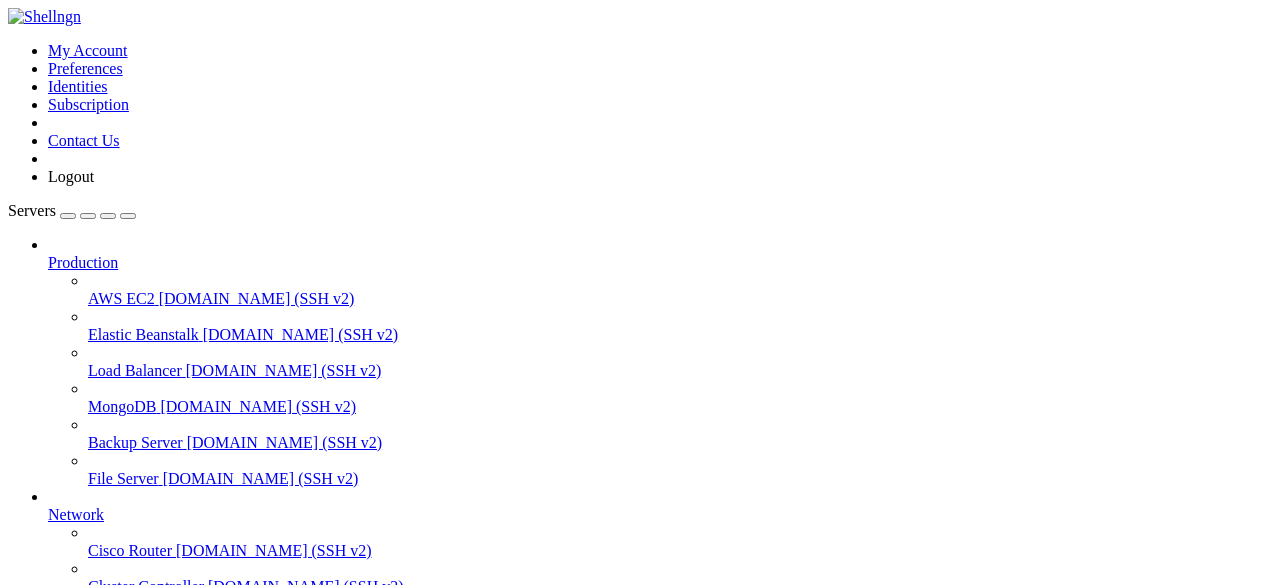 scroll, scrollTop: 0, scrollLeft: 0, axis: both 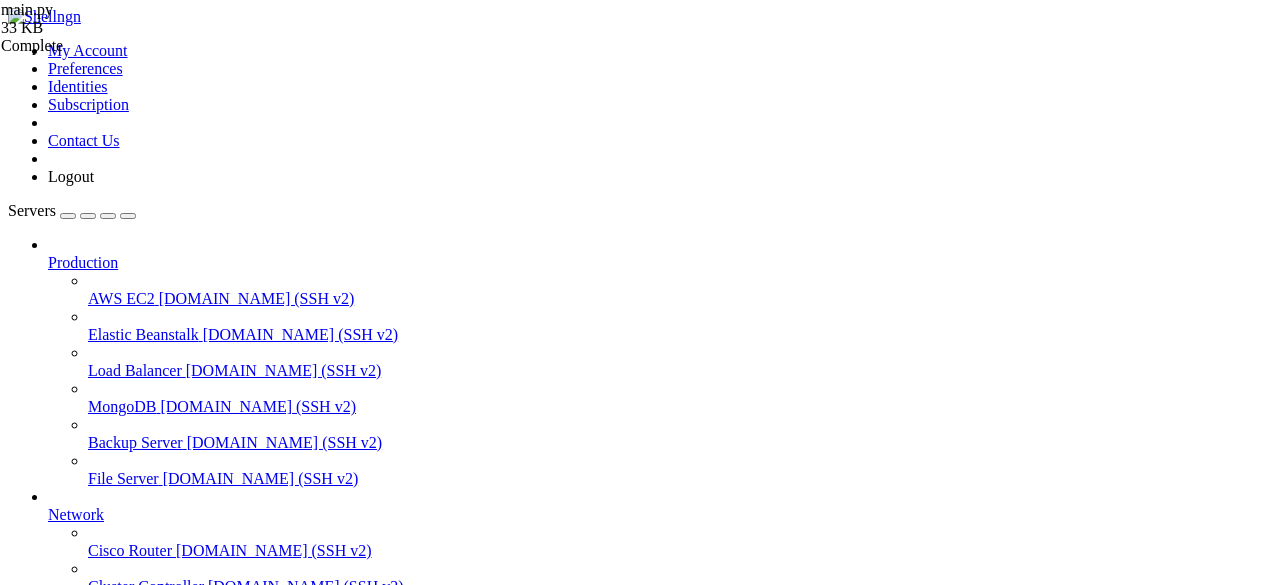 click at bounding box center (16, 1742) 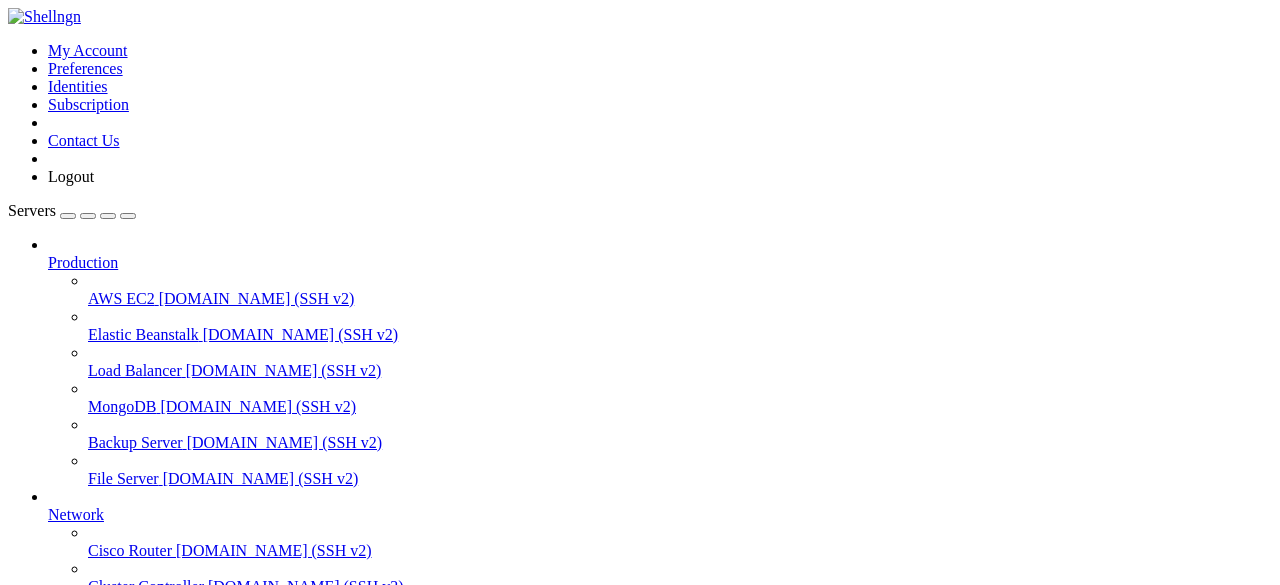 click on "grow a garden" at bounding box center [94, 834] 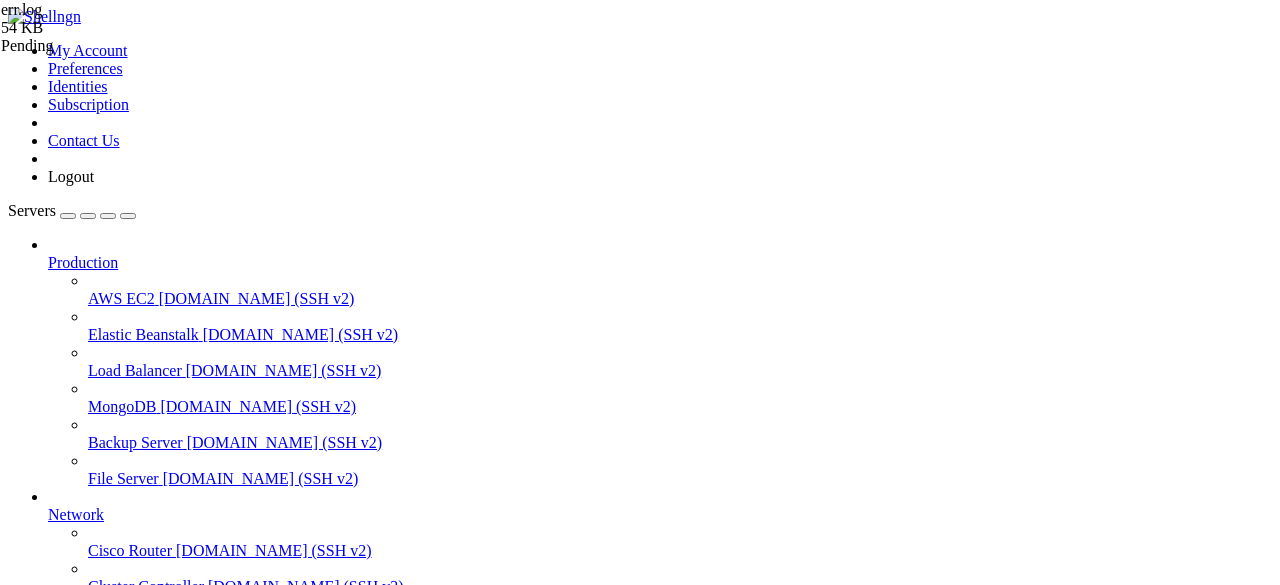 click on "Reconnect" at bounding box center [48, 1582] 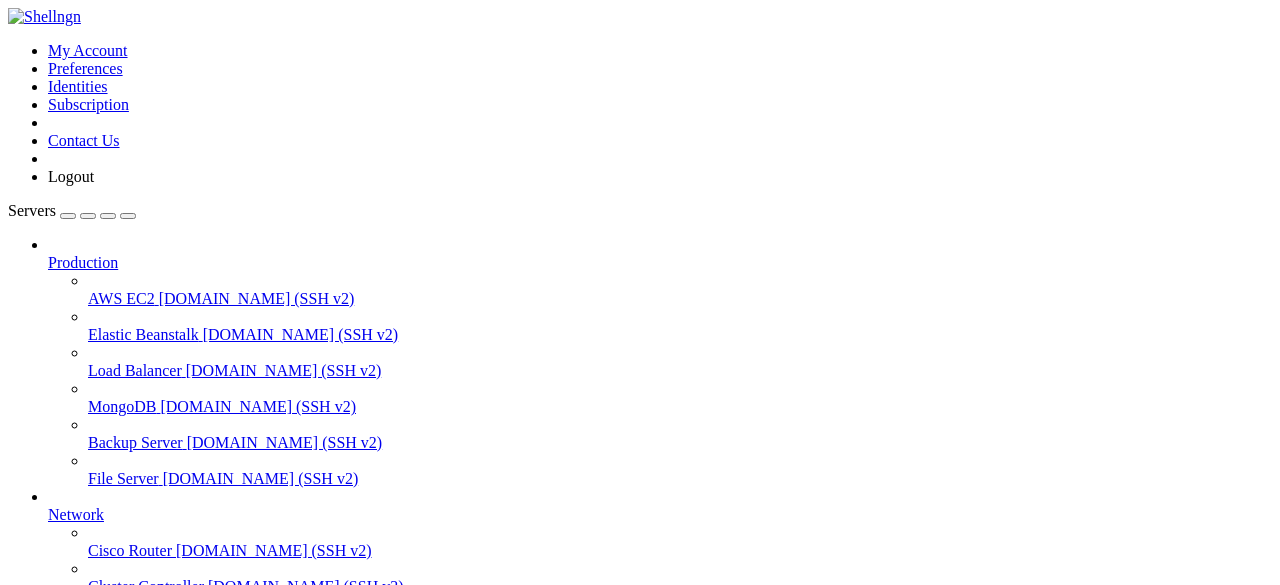 scroll, scrollTop: 8534, scrollLeft: 0, axis: vertical 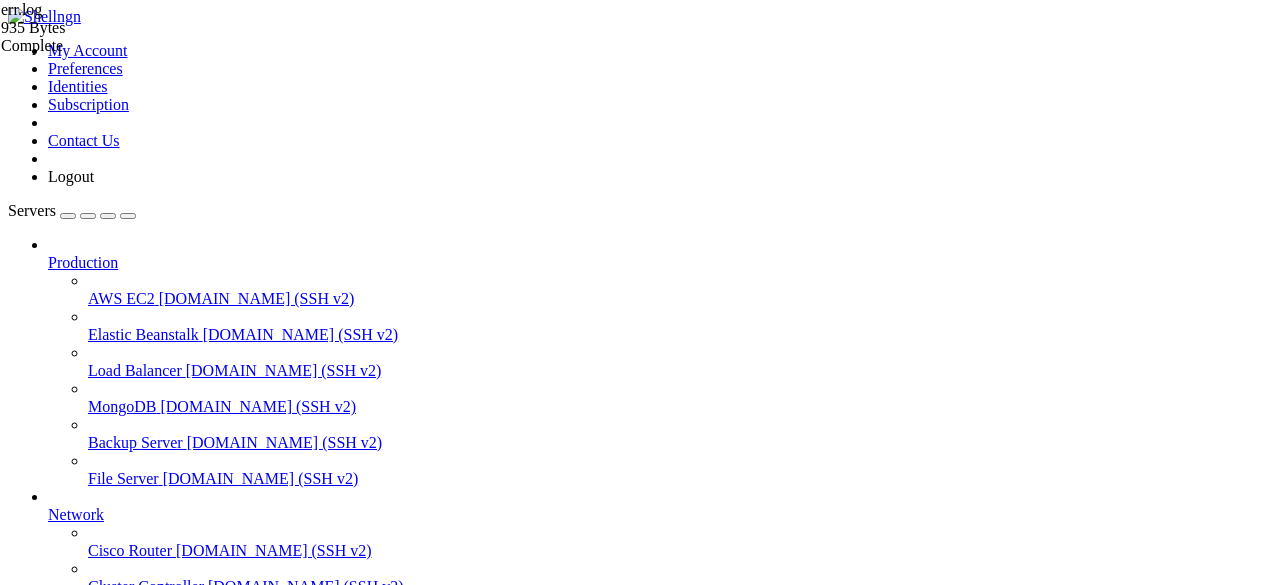 drag, startPoint x: 1244, startPoint y: 229, endPoint x: 216, endPoint y: 95, distance: 1036.6967 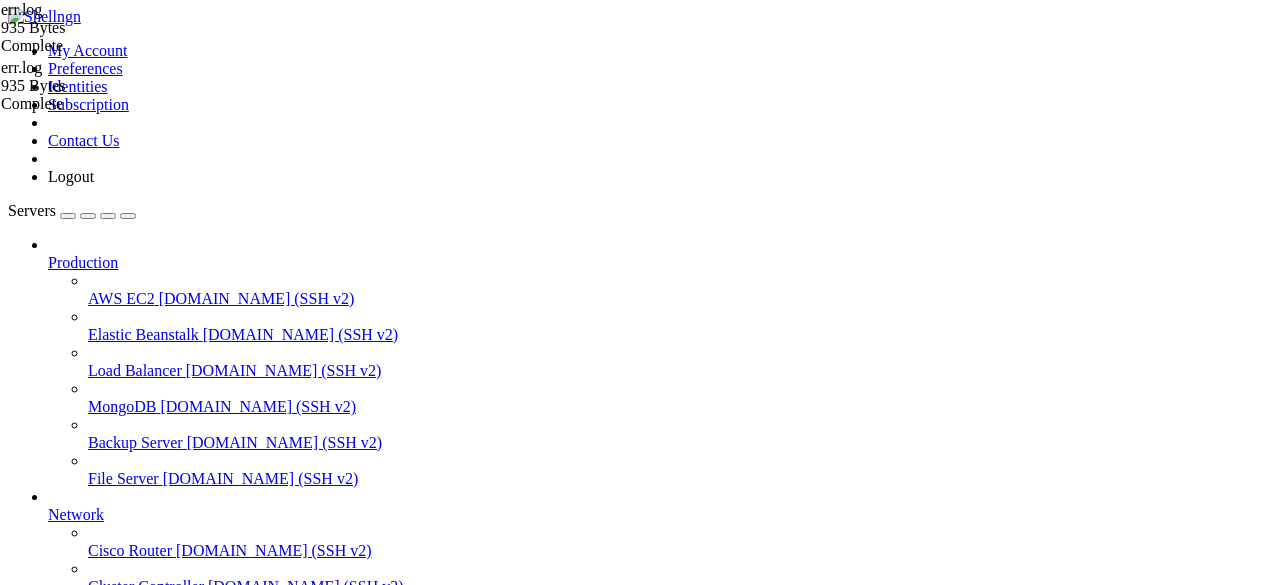 scroll, scrollTop: 8143, scrollLeft: 0, axis: vertical 